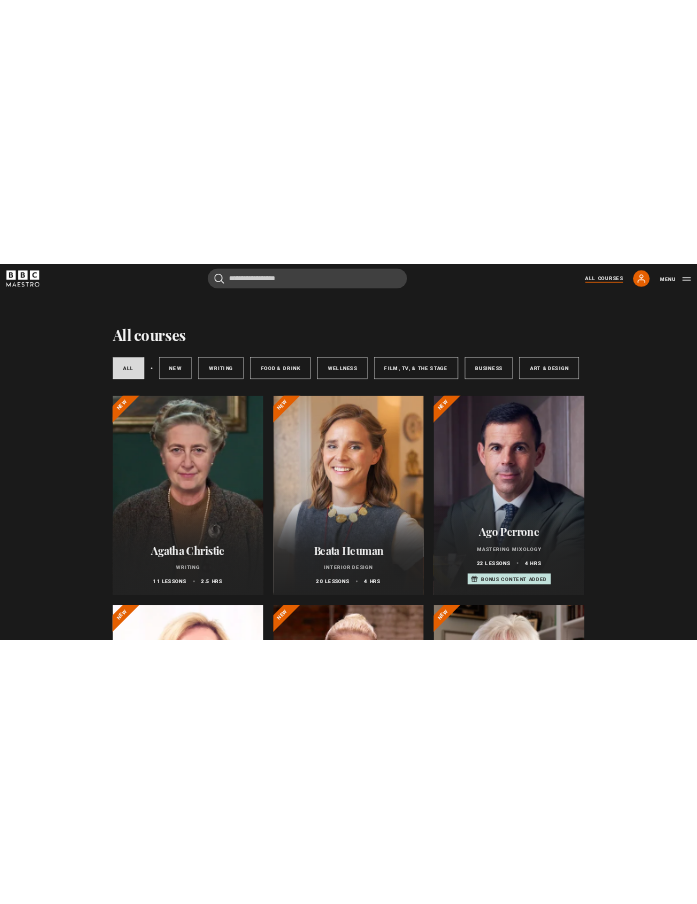 scroll, scrollTop: 0, scrollLeft: 0, axis: both 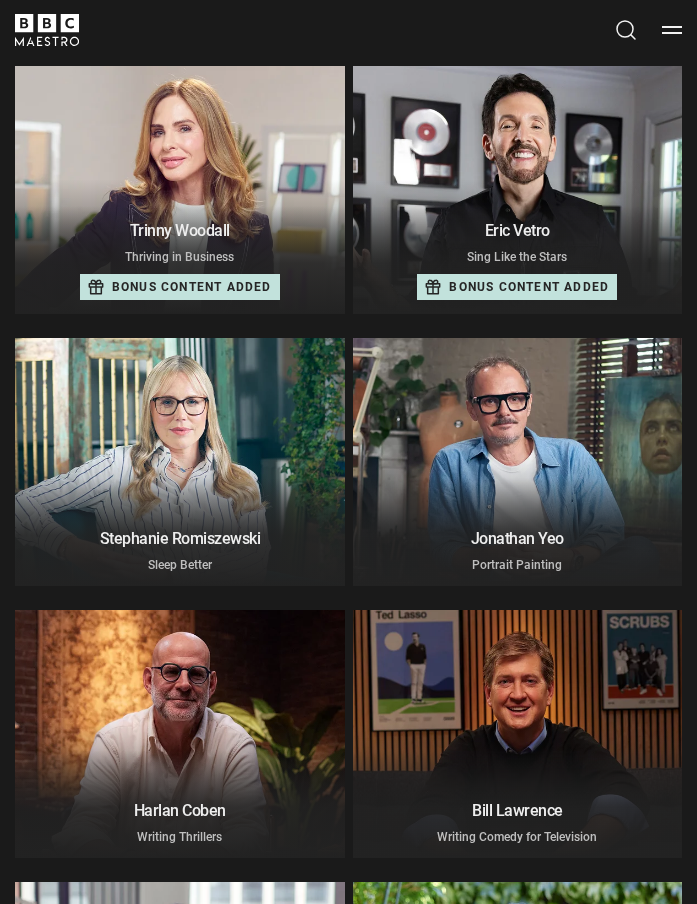 click at bounding box center (518, 190) 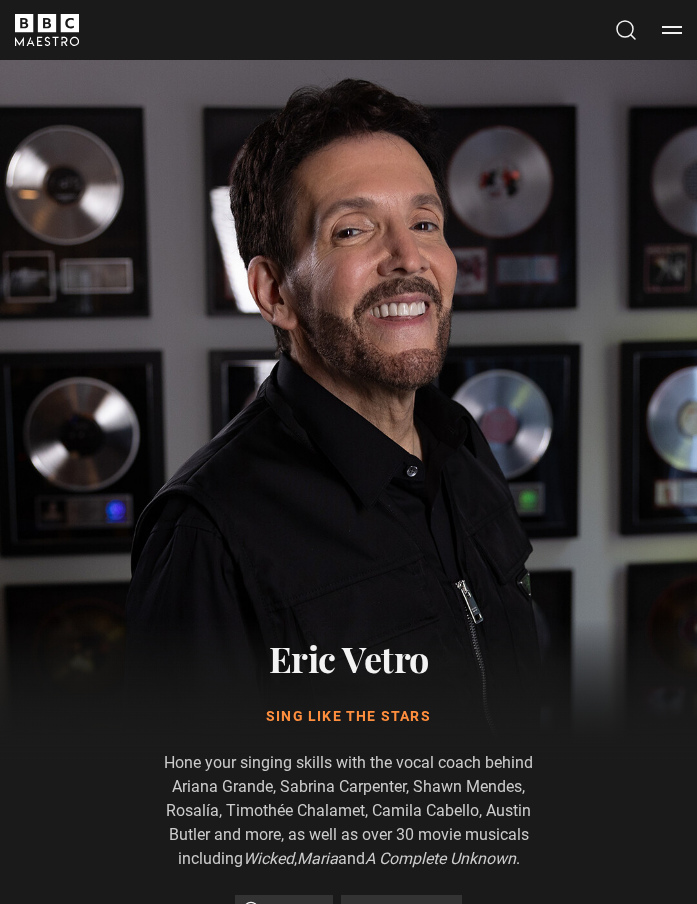 scroll, scrollTop: 549, scrollLeft: 0, axis: vertical 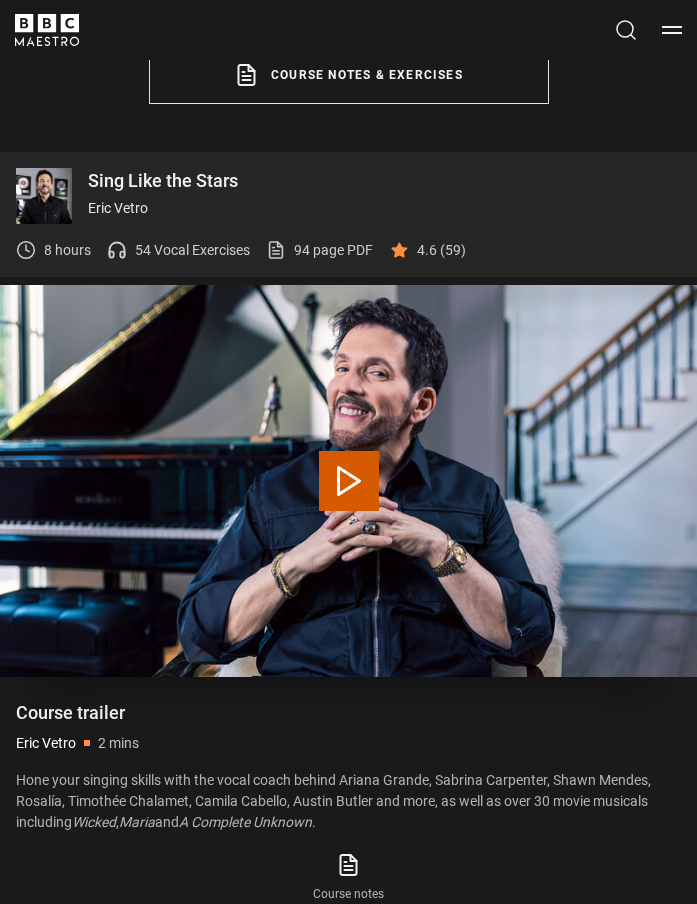 click on "Play Video" at bounding box center (349, 481) 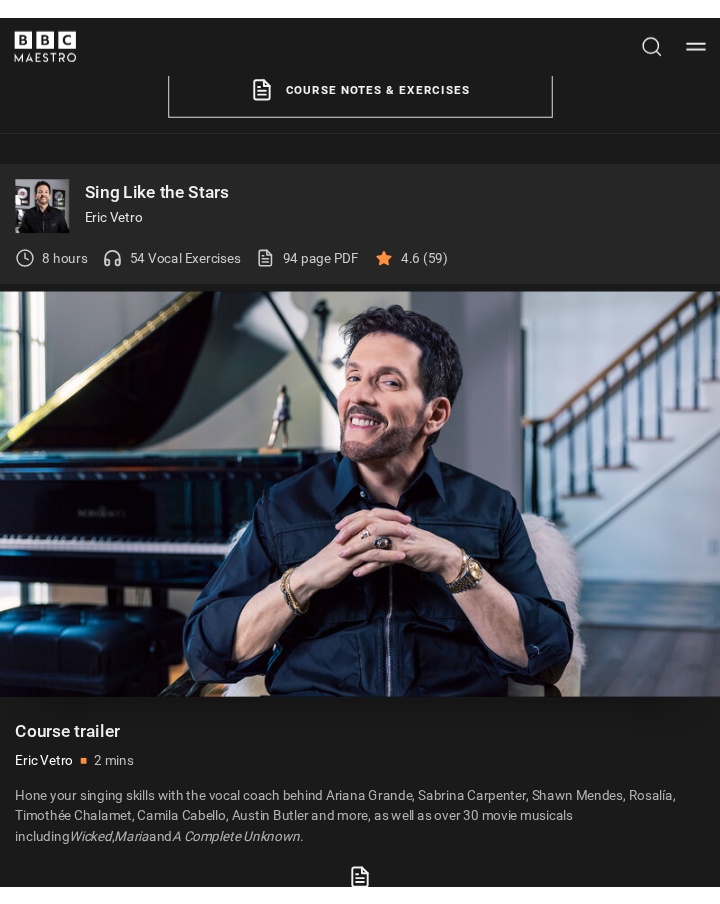 scroll, scrollTop: 1114, scrollLeft: 0, axis: vertical 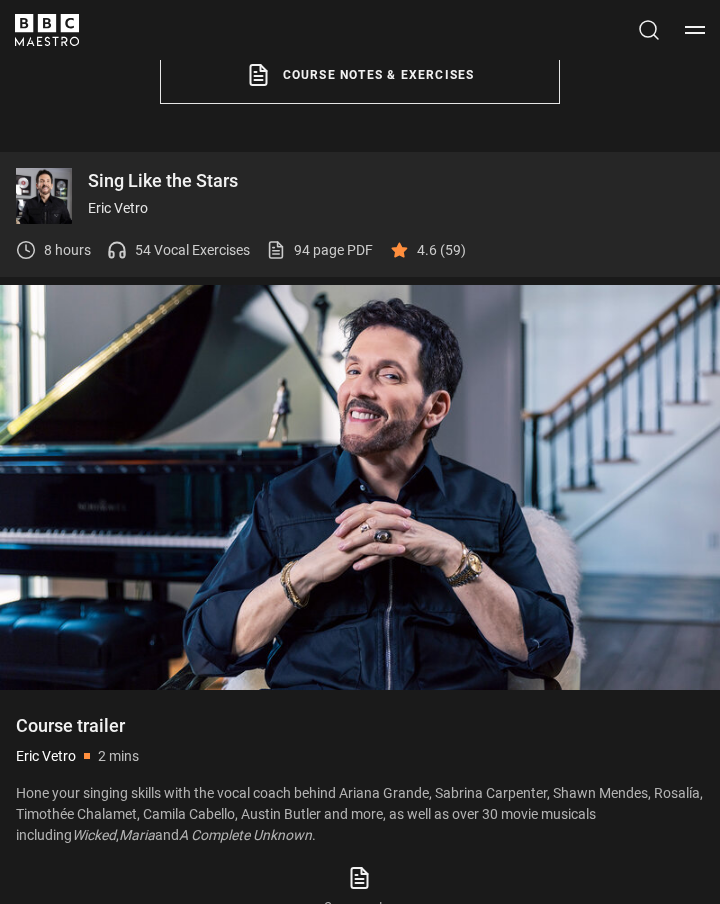 click on "Hone your singing skills with the vocal coach behind Ariana Grande, Sabrina Carpenter, Shawn Mendes, Rosalía, Timothée Chalamet, Camila Cabello, Austin Butler and more, as well as over 30 movie musicals including  Wicked ,  Maria  and  A Complete Unknown ." at bounding box center (360, 814) 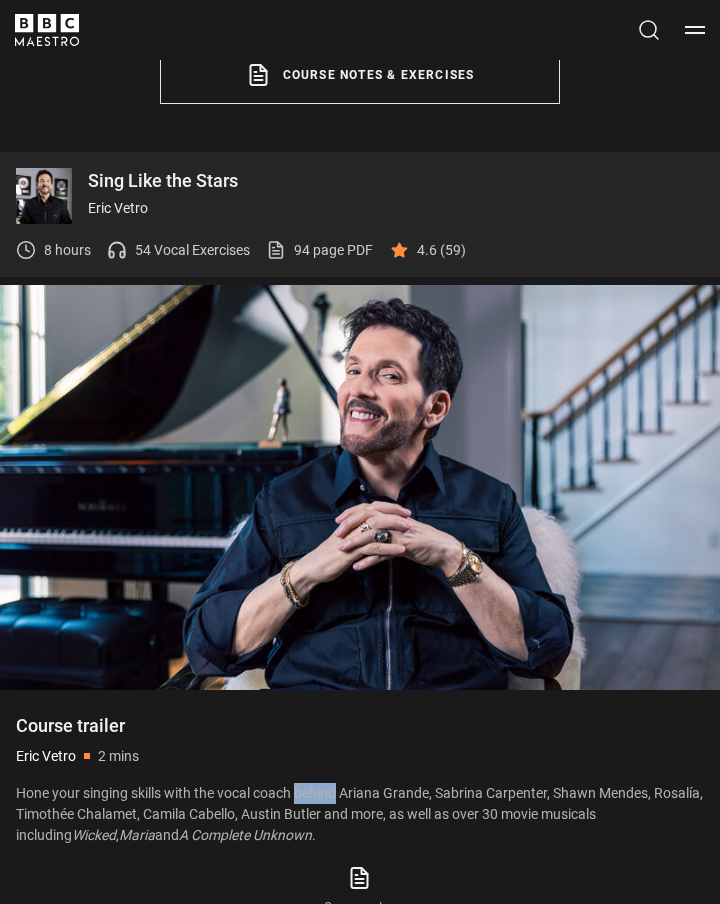 click on "Hone your singing skills with the vocal coach behind Ariana Grande, Sabrina Carpenter, Shawn Mendes, Rosalía, Timothée Chalamet, Camila Cabello, Austin Butler and more, as well as over 30 movie musicals including  Wicked ,  Maria  and  A Complete Unknown ." at bounding box center (360, 814) 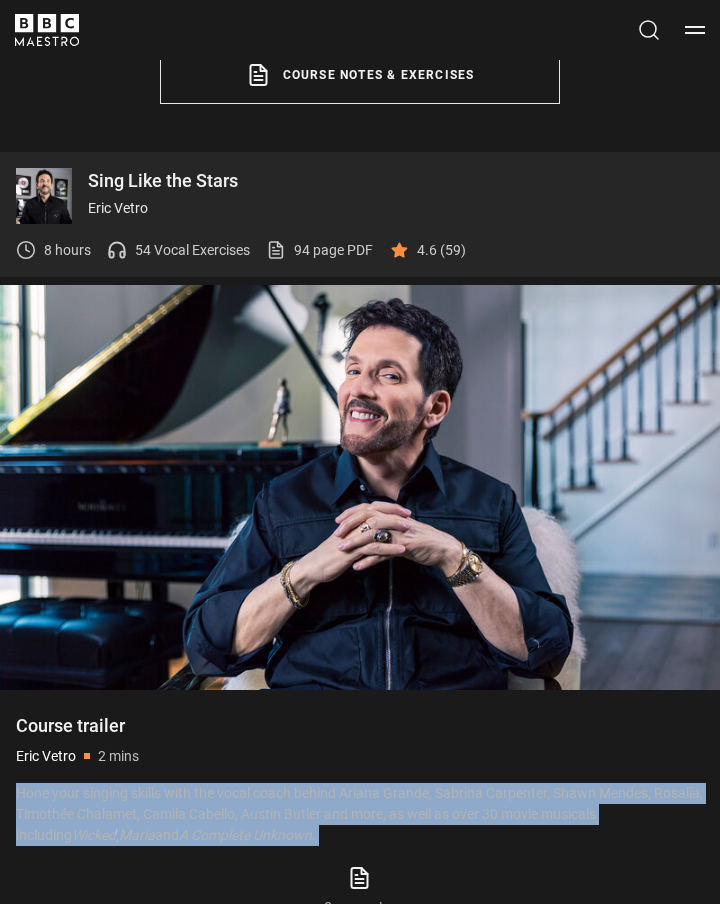 click on "Hone your singing skills with the vocal coach behind Ariana Grande, Sabrina Carpenter, Shawn Mendes, Rosalía, Timothée Chalamet, Camila Cabello, Austin Butler and more, as well as over 30 movie musicals including  Wicked ,  Maria  and  A Complete Unknown ." at bounding box center (360, 814) 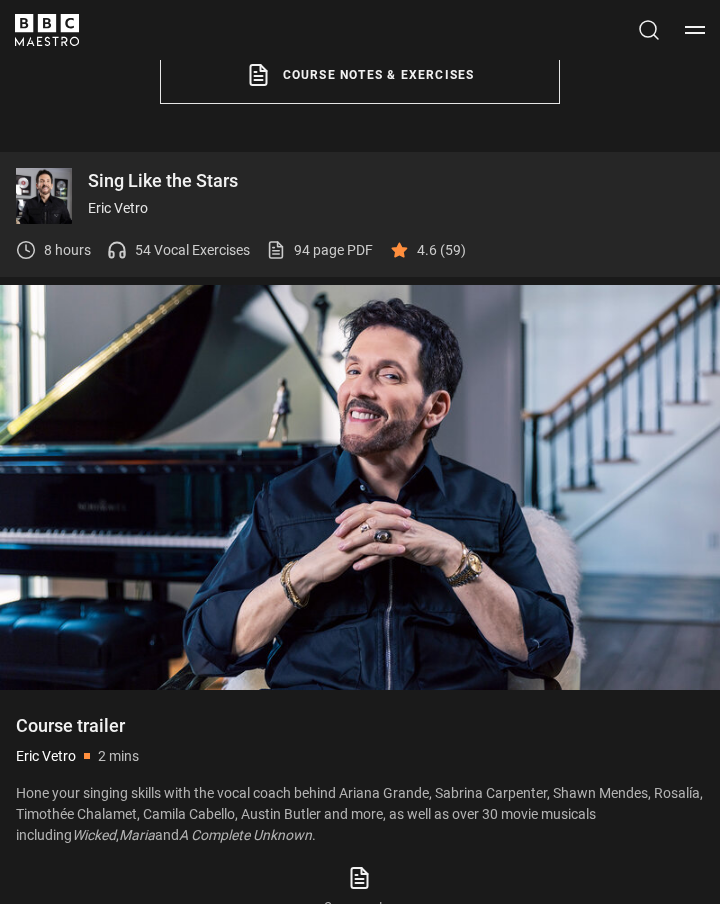 click on "Hone your singing skills with the vocal coach behind Ariana Grande, Sabrina Carpenter, Shawn Mendes, Rosalía, Timothée Chalamet, Camila Cabello, Austin Butler and more, as well as over 30 movie musicals including  Wicked ,  Maria  and  A Complete Unknown ." at bounding box center (360, 814) 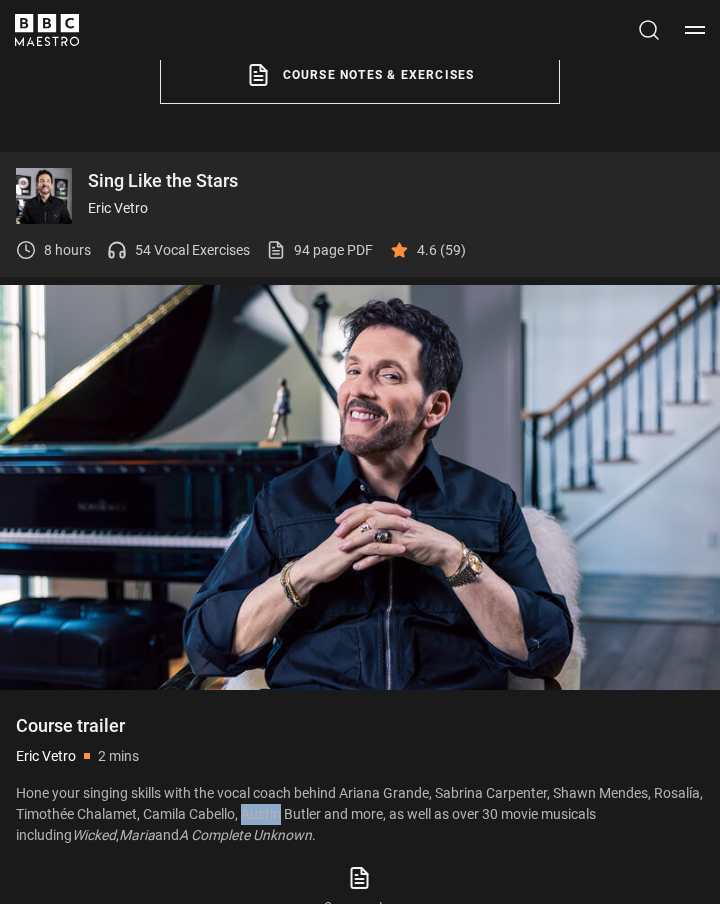 click on "Hone your singing skills with the vocal coach behind Ariana Grande, Sabrina Carpenter, Shawn Mendes, Rosalía, Timothée Chalamet, Camila Cabello, Austin Butler and more, as well as over 30 movie musicals including  Wicked ,  Maria  and  A Complete Unknown ." at bounding box center [360, 814] 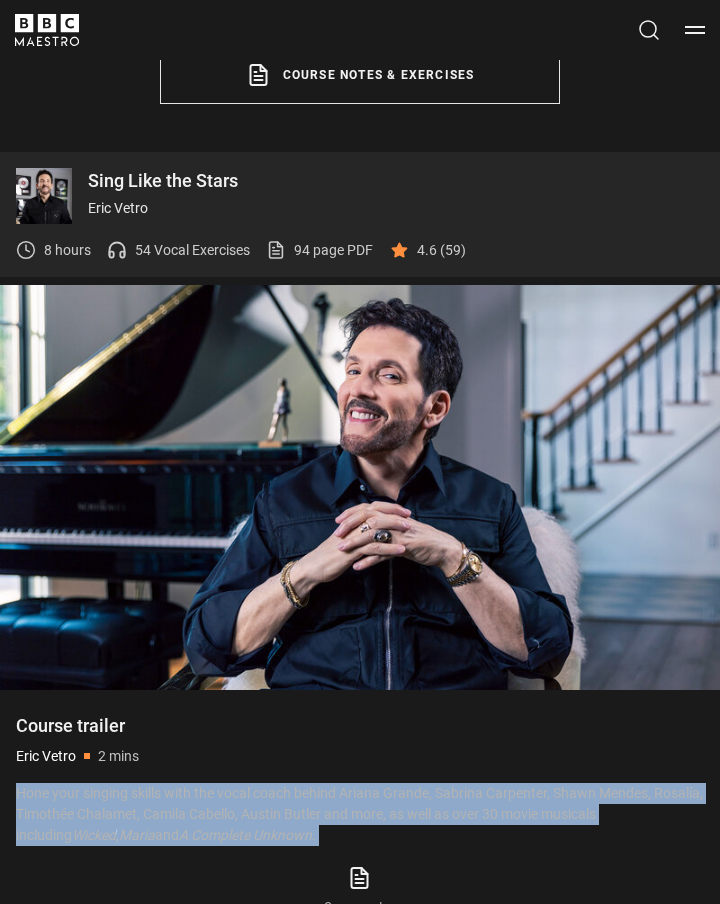 click on "Hone your singing skills with the vocal coach behind Ariana Grande, Sabrina Carpenter, Shawn Mendes, Rosalía, Timothée Chalamet, Camila Cabello, Austin Butler and more, as well as over 30 movie musicals including  Wicked ,  Maria  and  A Complete Unknown ." at bounding box center [360, 814] 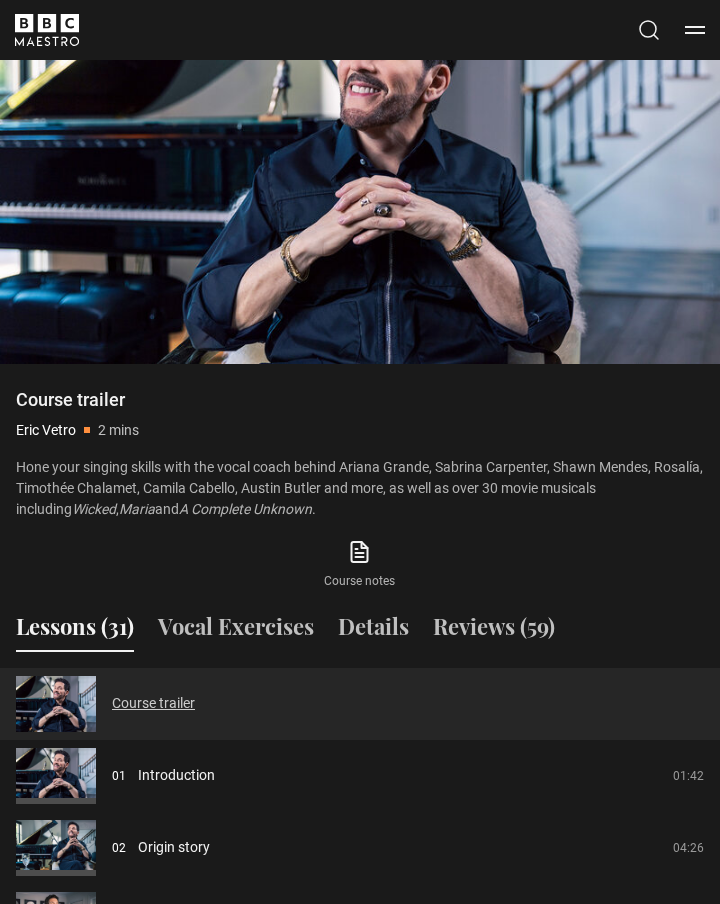 scroll, scrollTop: 1446, scrollLeft: 0, axis: vertical 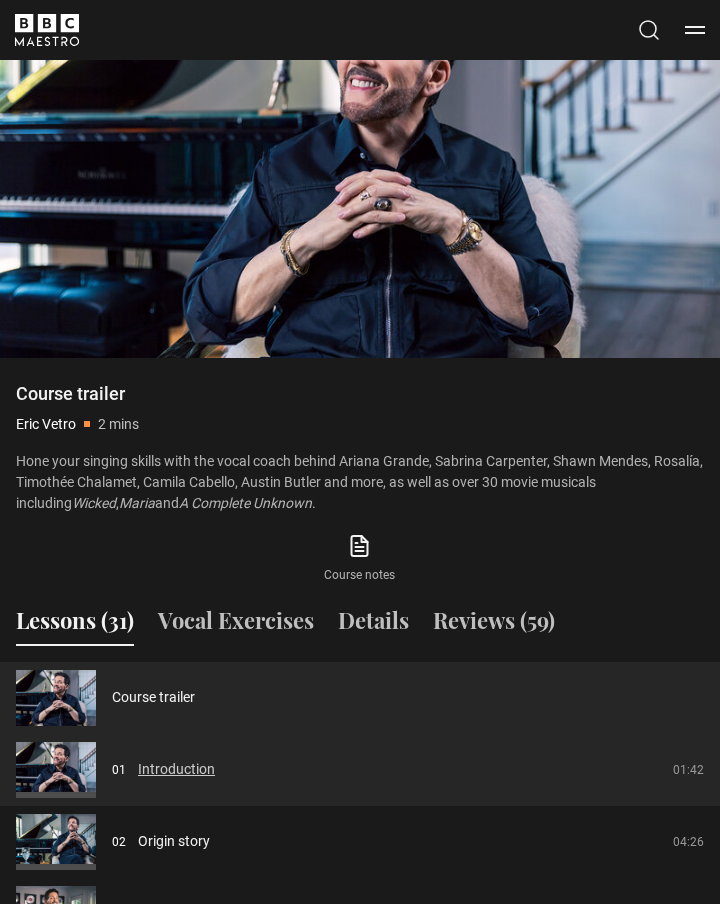 click on "Introduction" at bounding box center [176, 769] 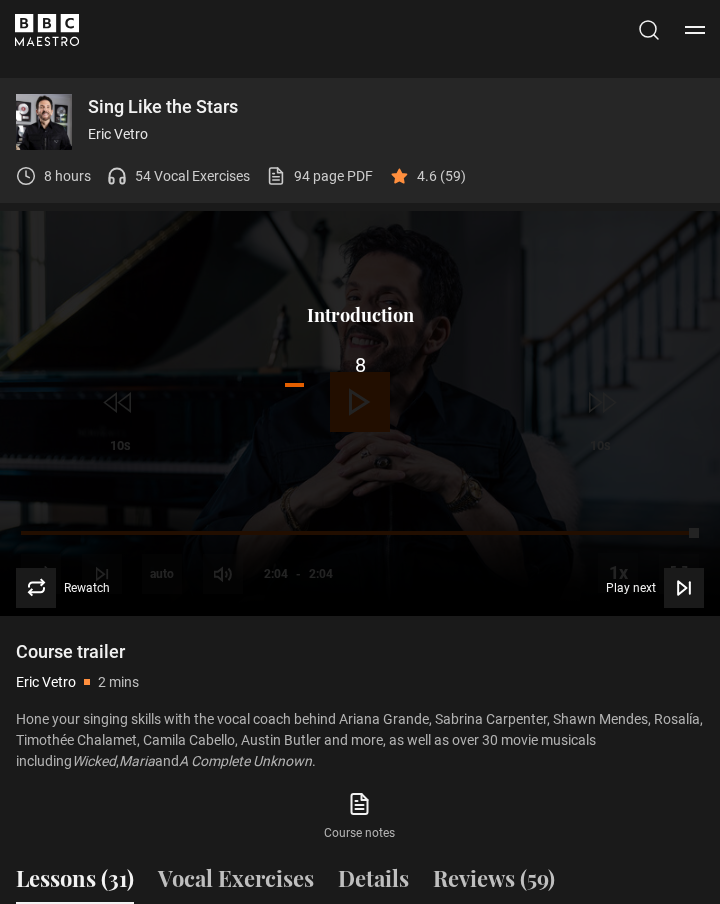 scroll, scrollTop: 1183, scrollLeft: 0, axis: vertical 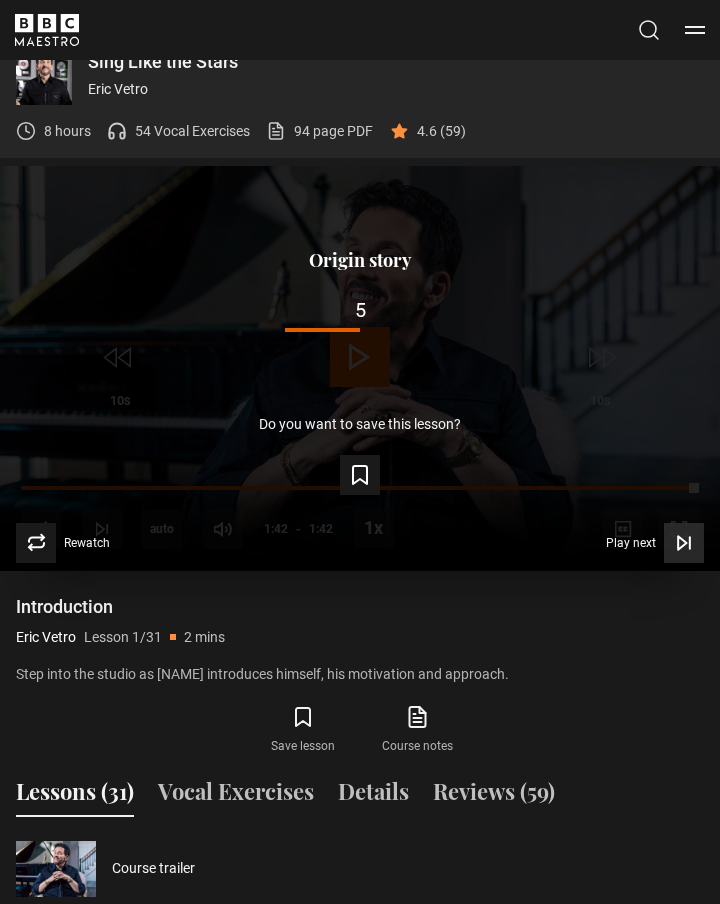 click on "Play next
Play next" at bounding box center (655, 543) 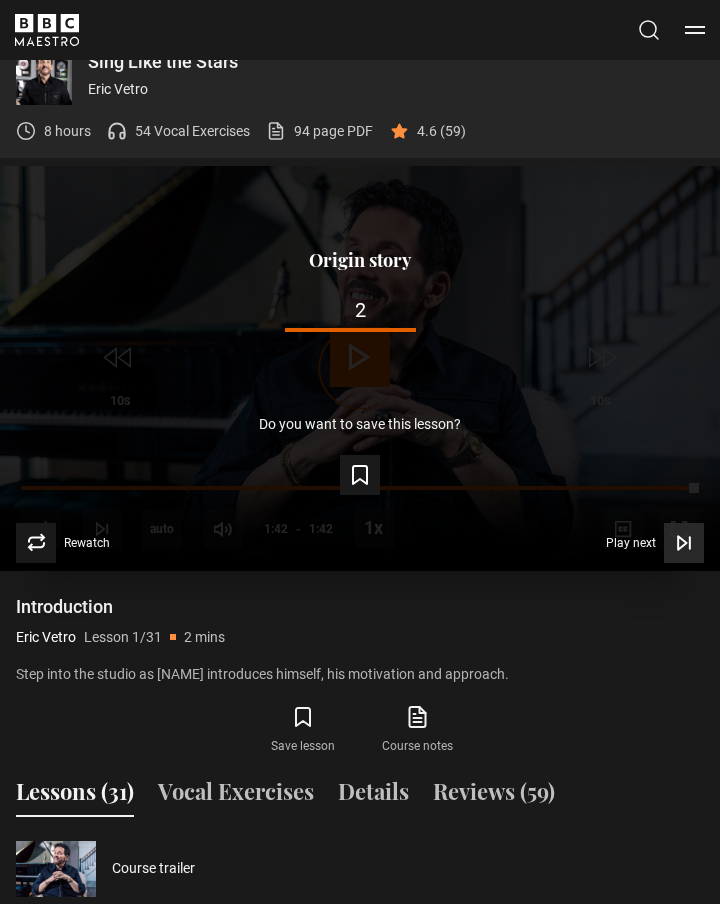 click 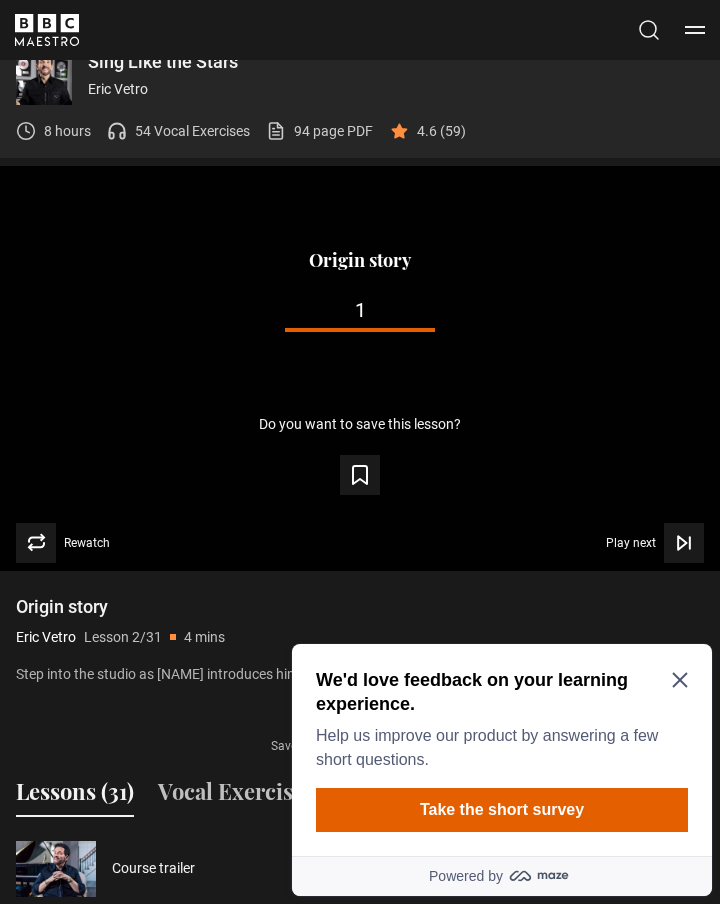 scroll, scrollTop: 0, scrollLeft: 0, axis: both 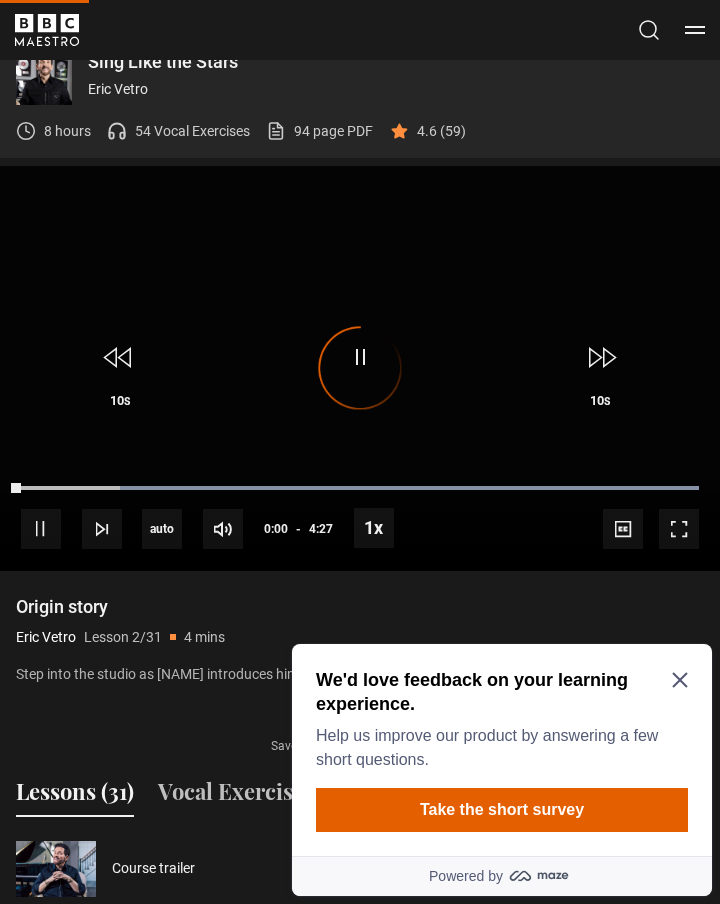 click 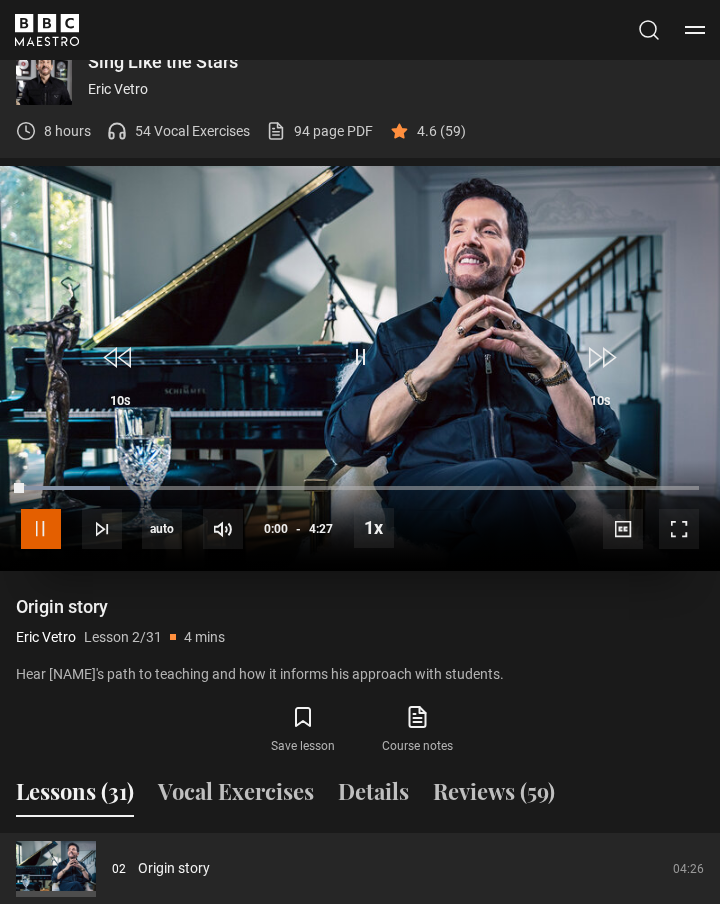 click at bounding box center (41, 529) 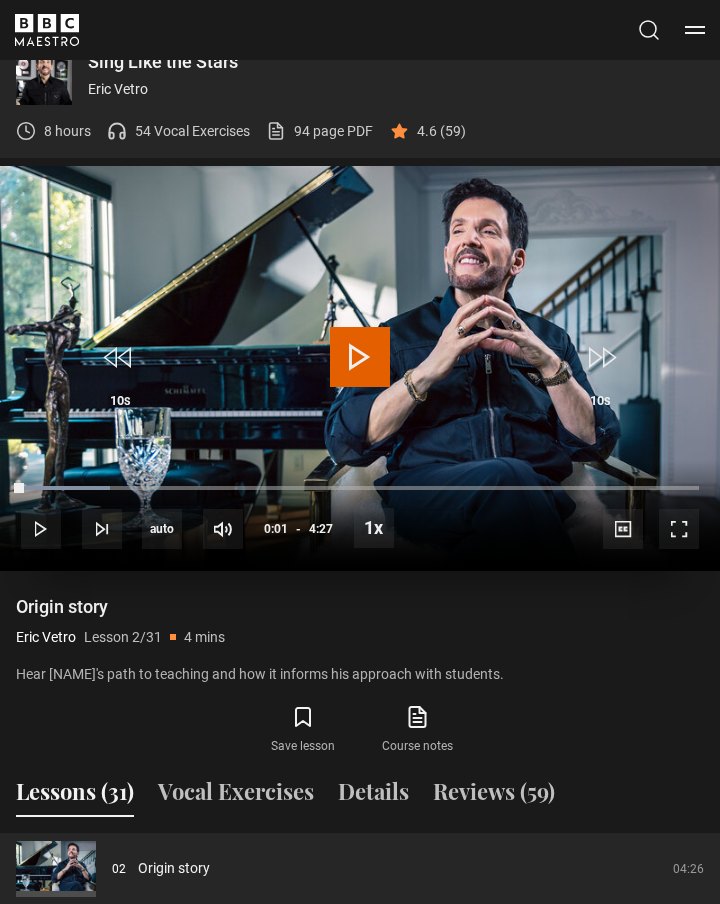 click at bounding box center (360, 357) 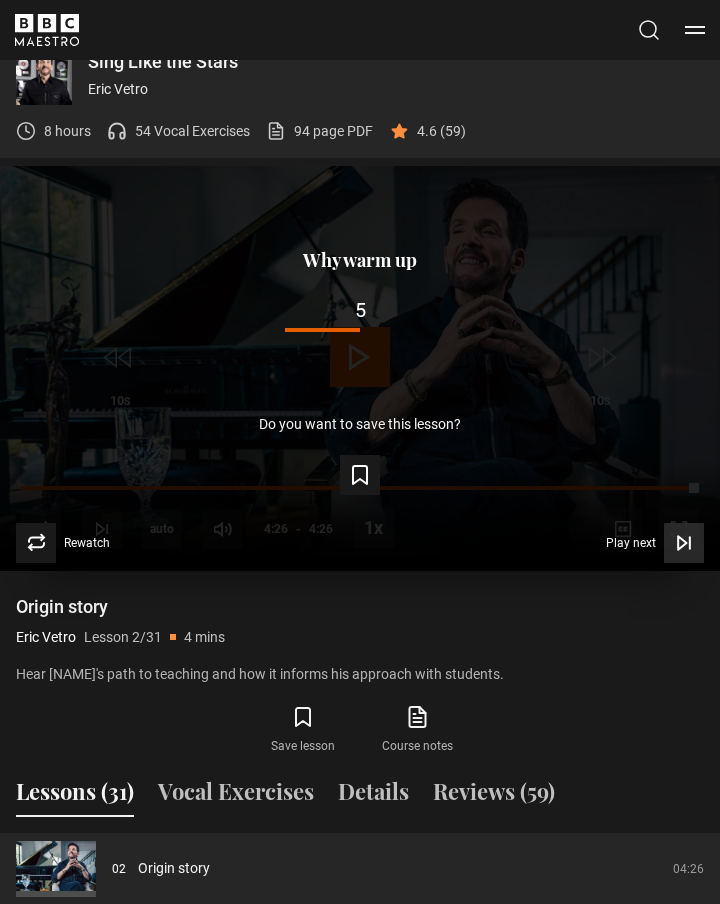 click at bounding box center [684, 543] 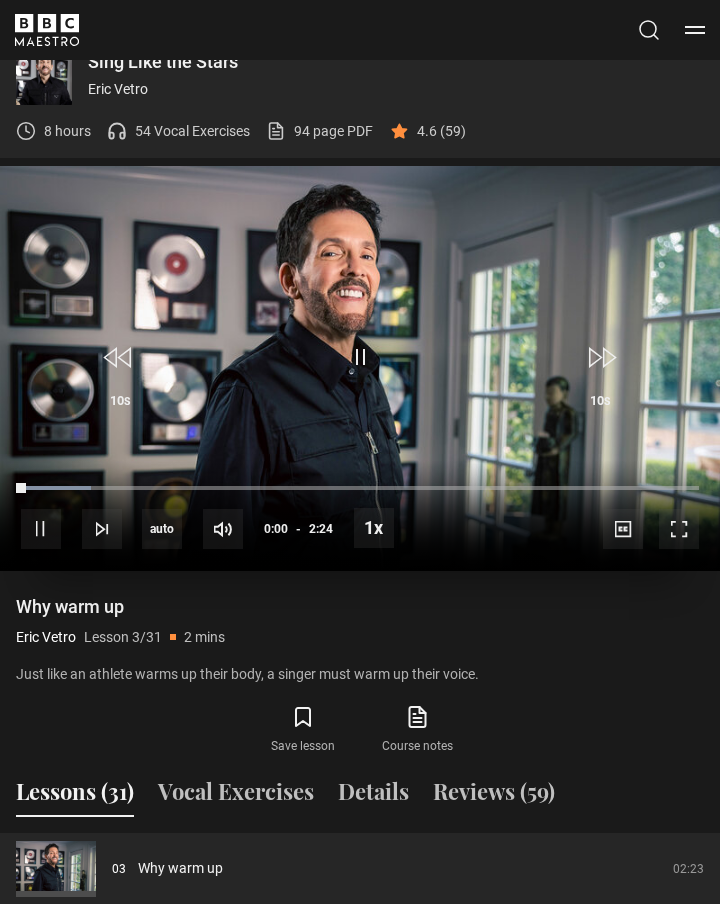 click at bounding box center (360, 368) 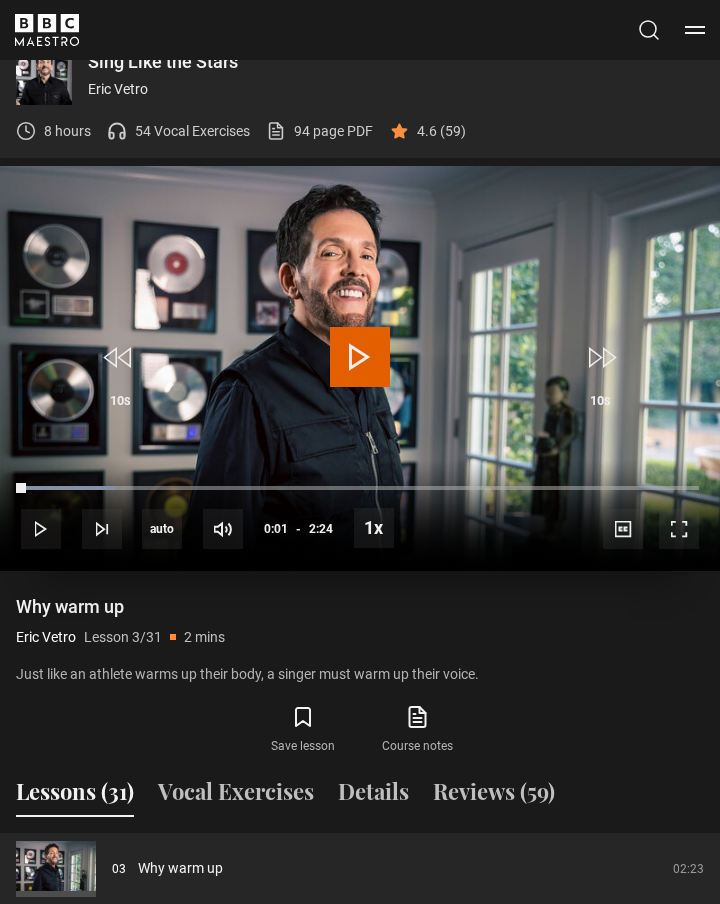 click at bounding box center [360, 368] 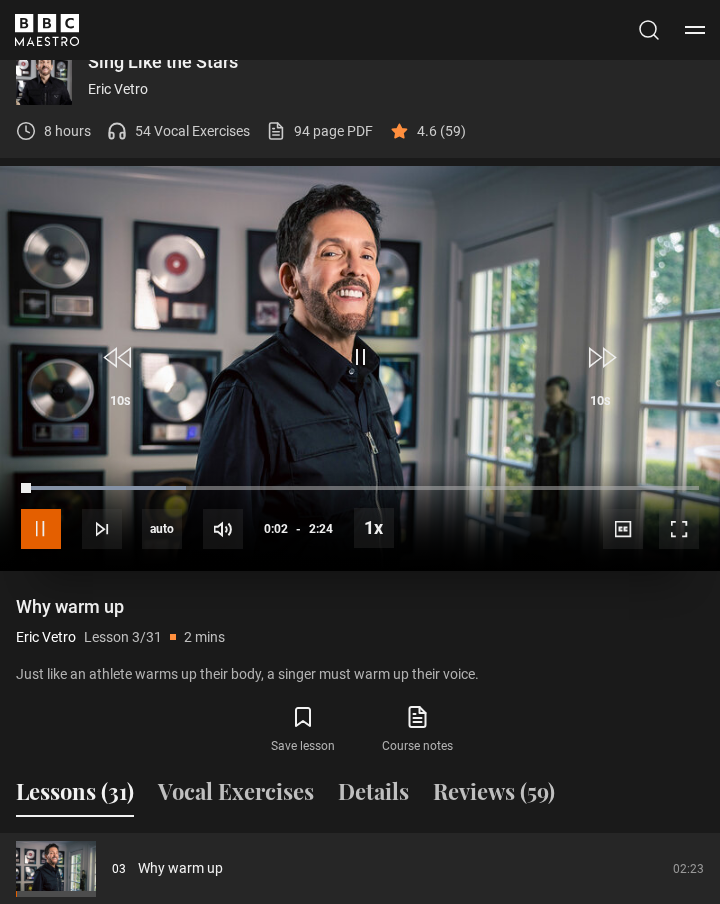 click at bounding box center (41, 529) 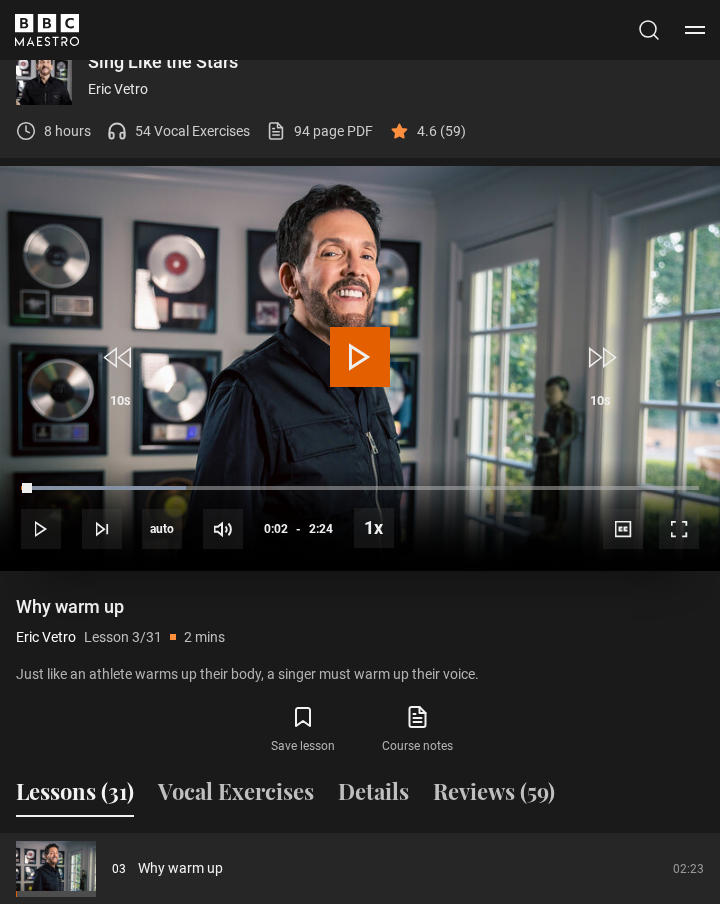 click at bounding box center [360, 368] 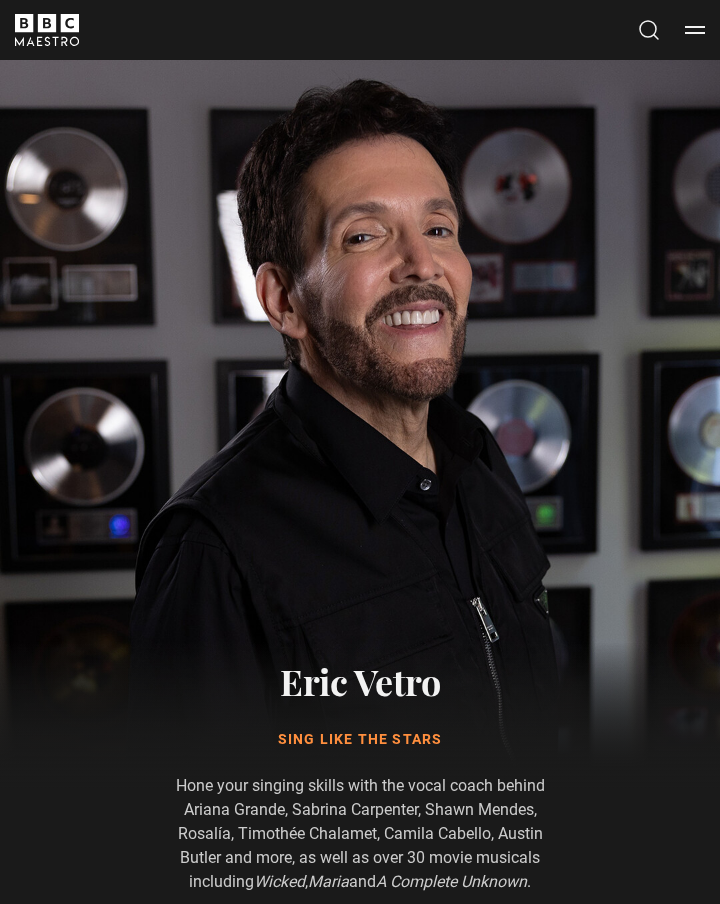 scroll, scrollTop: 1797, scrollLeft: 0, axis: vertical 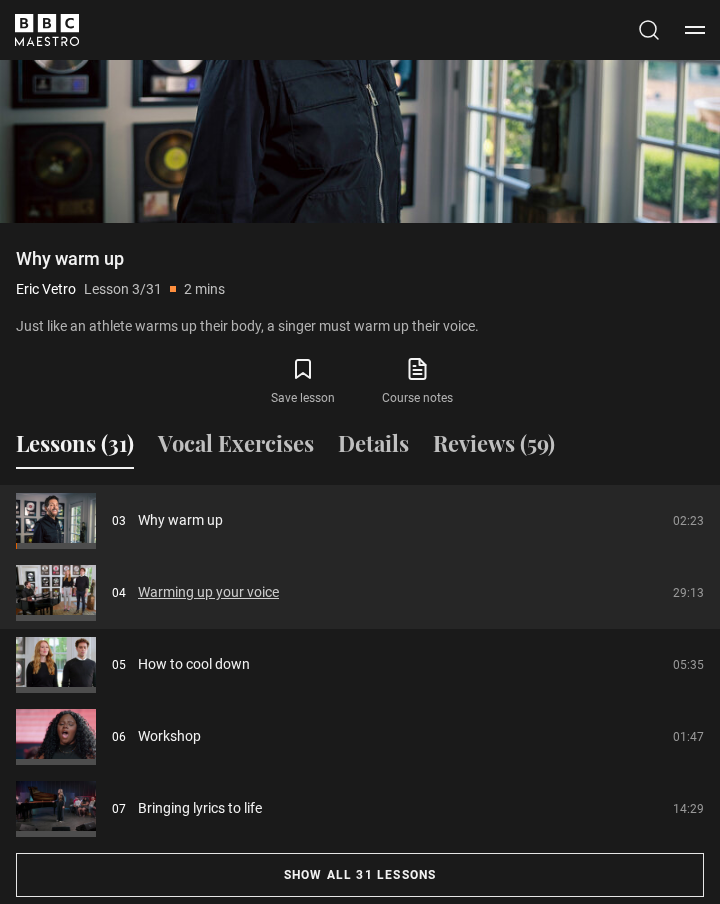 click on "Warming up your voice" at bounding box center [208, 592] 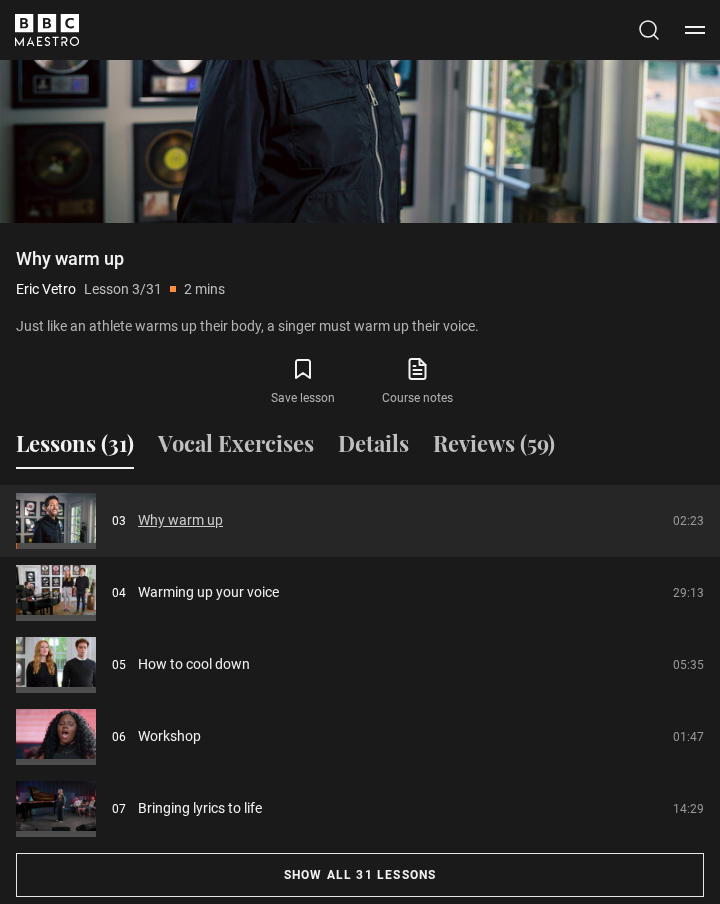 click on "Why warm up" at bounding box center (180, 520) 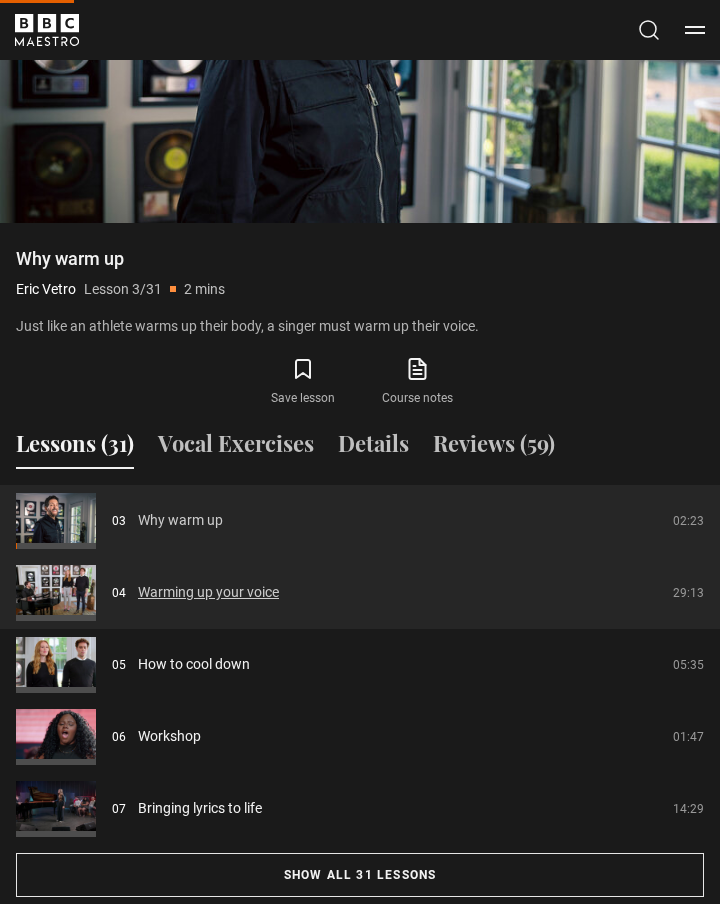 scroll, scrollTop: 1791, scrollLeft: 0, axis: vertical 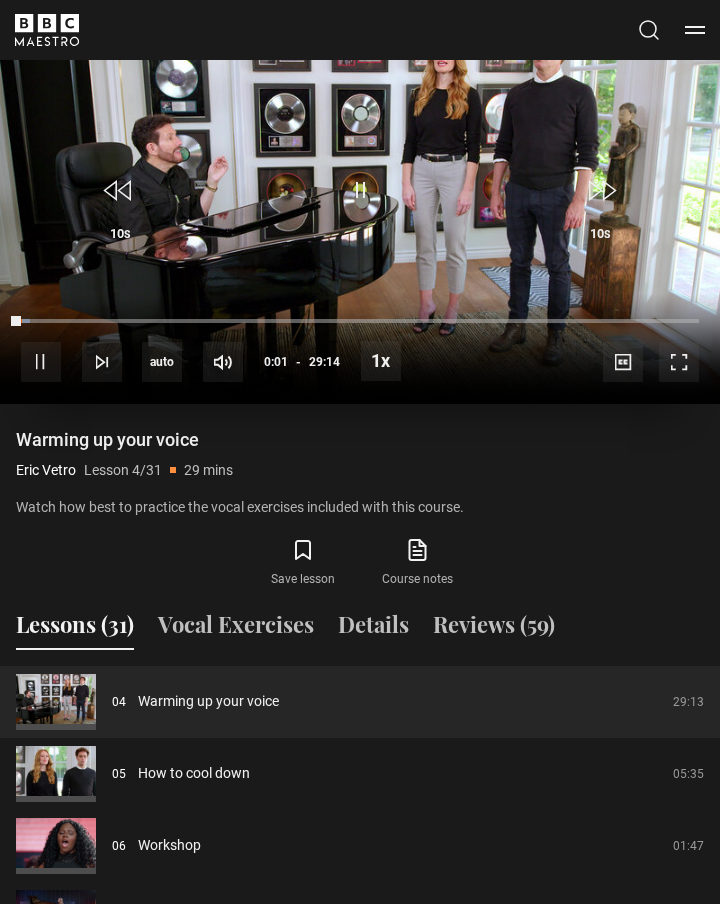 click at bounding box center [360, 201] 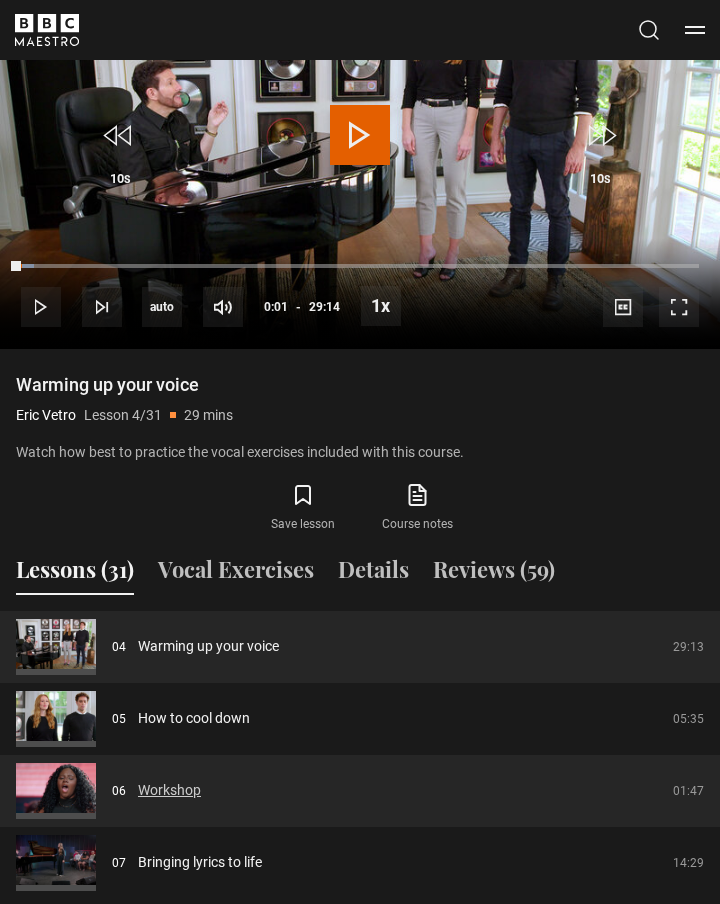 scroll, scrollTop: 1456, scrollLeft: 0, axis: vertical 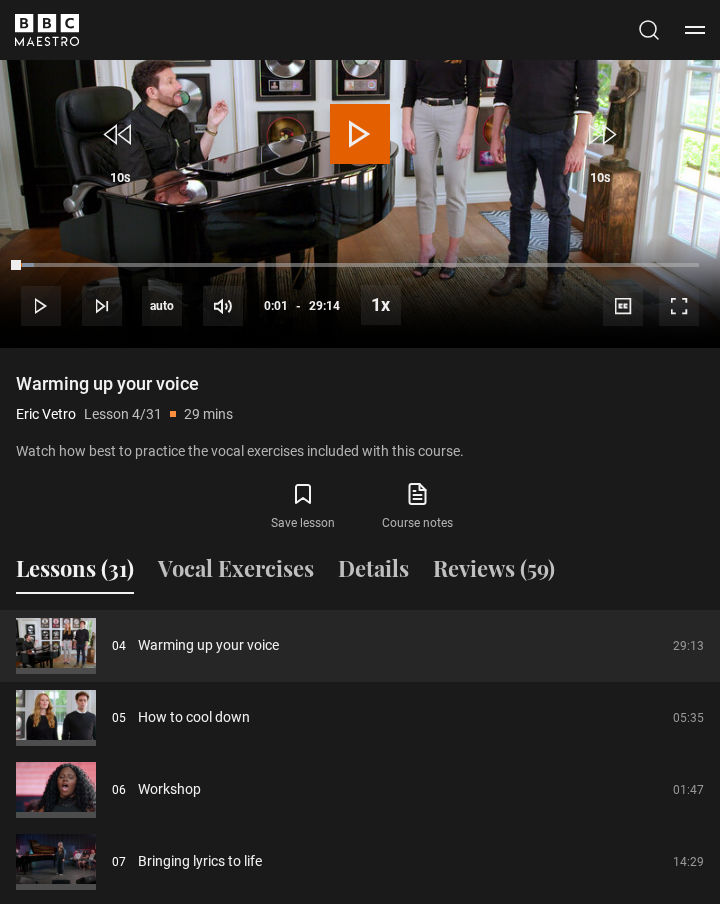 click on "Lessons (31)" at bounding box center (75, 573) 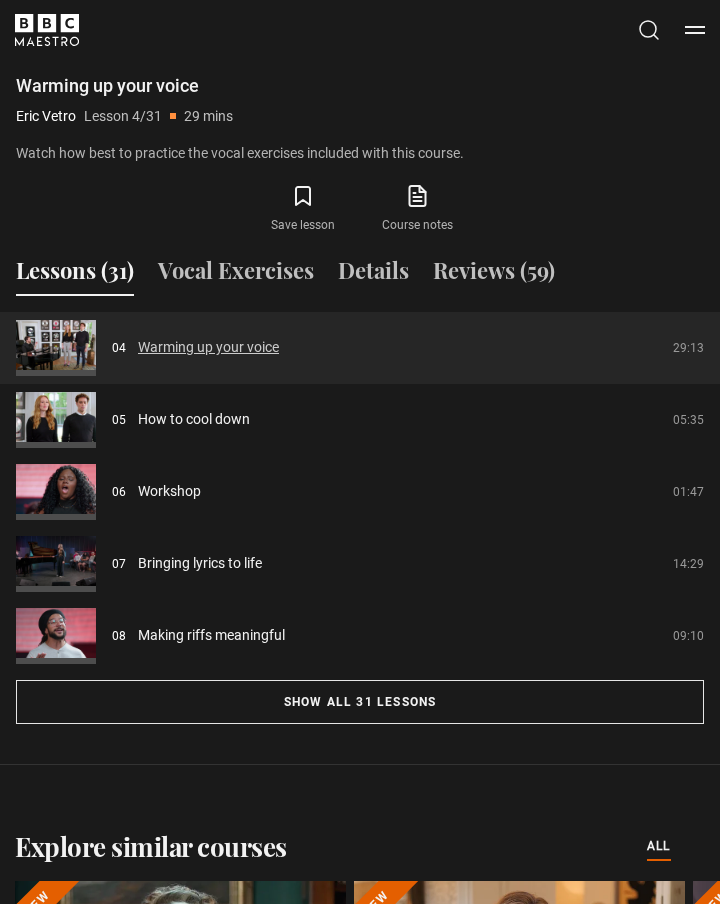 scroll, scrollTop: 1786, scrollLeft: 0, axis: vertical 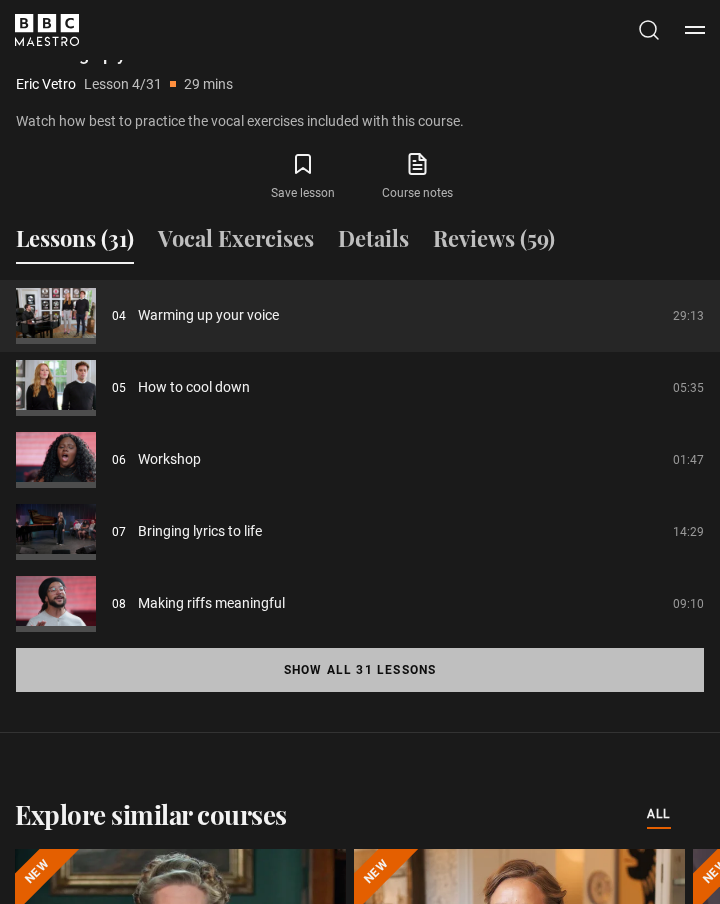 click on "Show all 31 lessons" at bounding box center [360, 670] 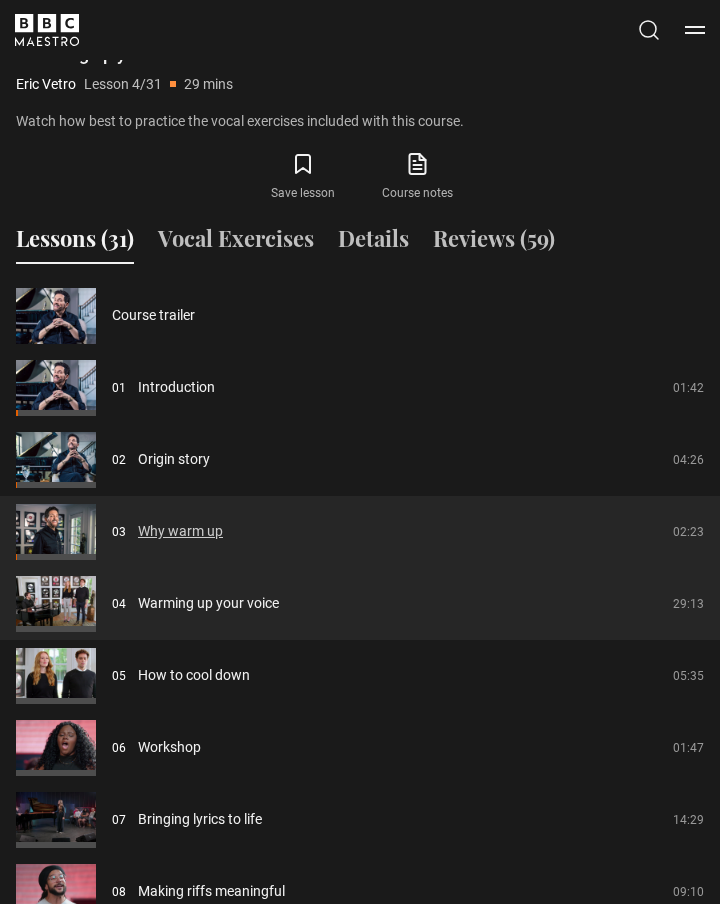 click on "Why warm up" at bounding box center (180, 531) 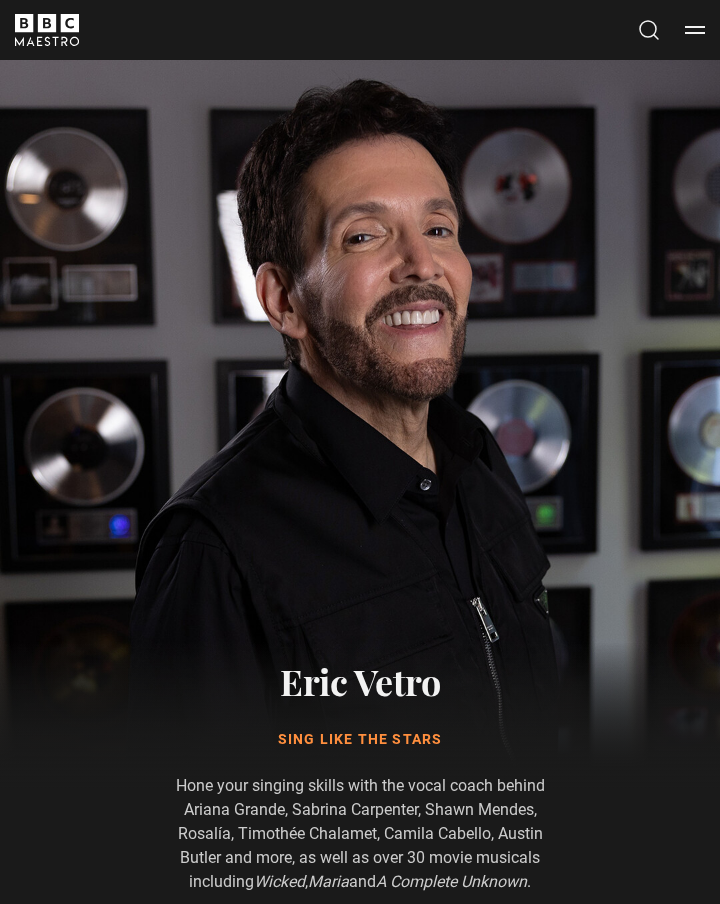 scroll, scrollTop: 1093, scrollLeft: 0, axis: vertical 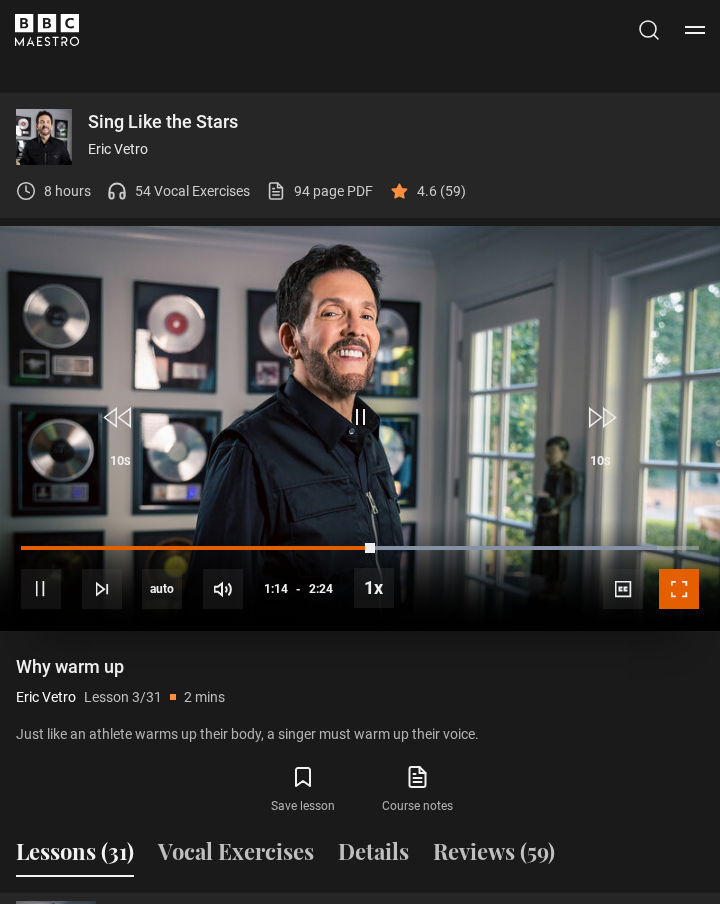 click at bounding box center [679, 589] 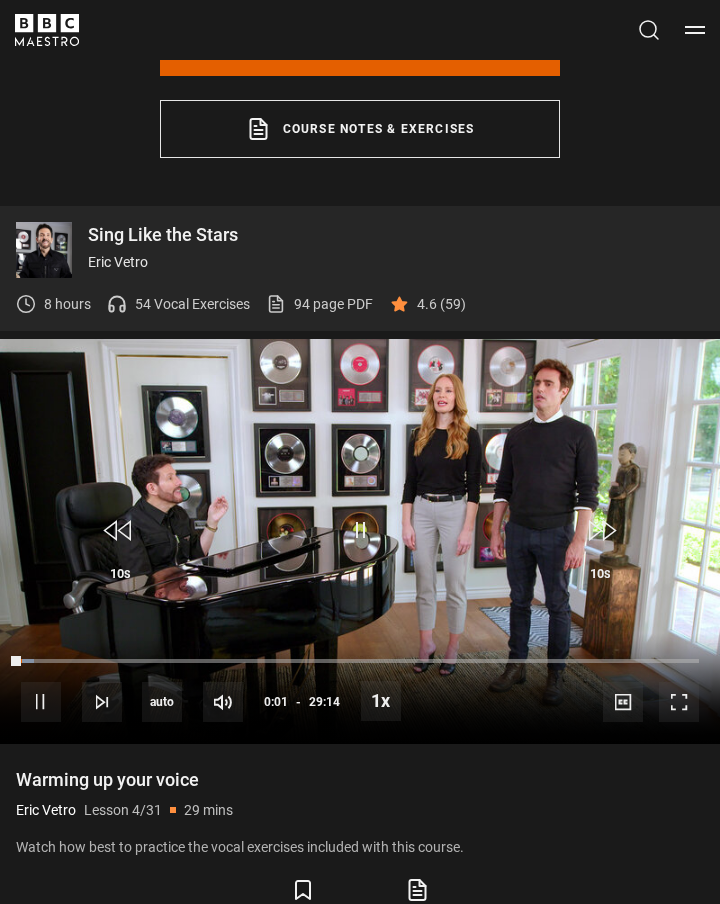 scroll, scrollTop: 1375, scrollLeft: 0, axis: vertical 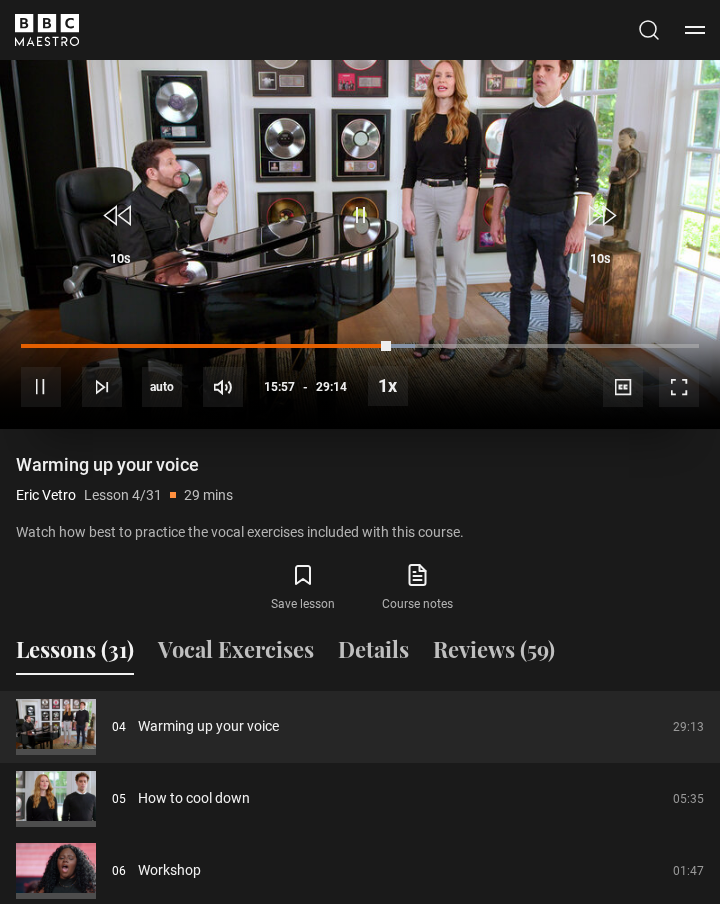 click at bounding box center (360, 226) 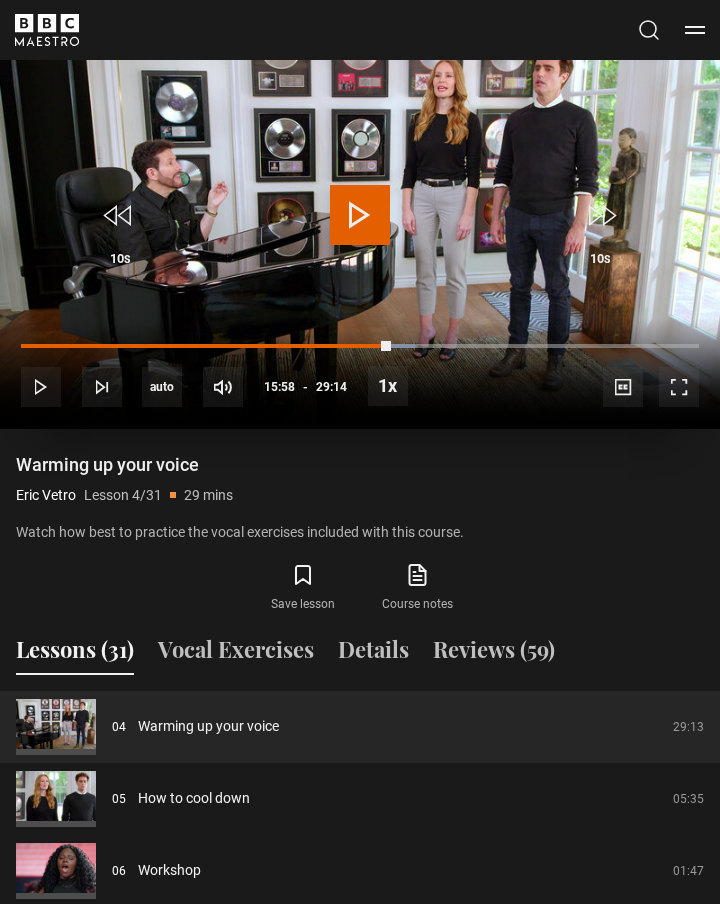 click at bounding box center [360, 215] 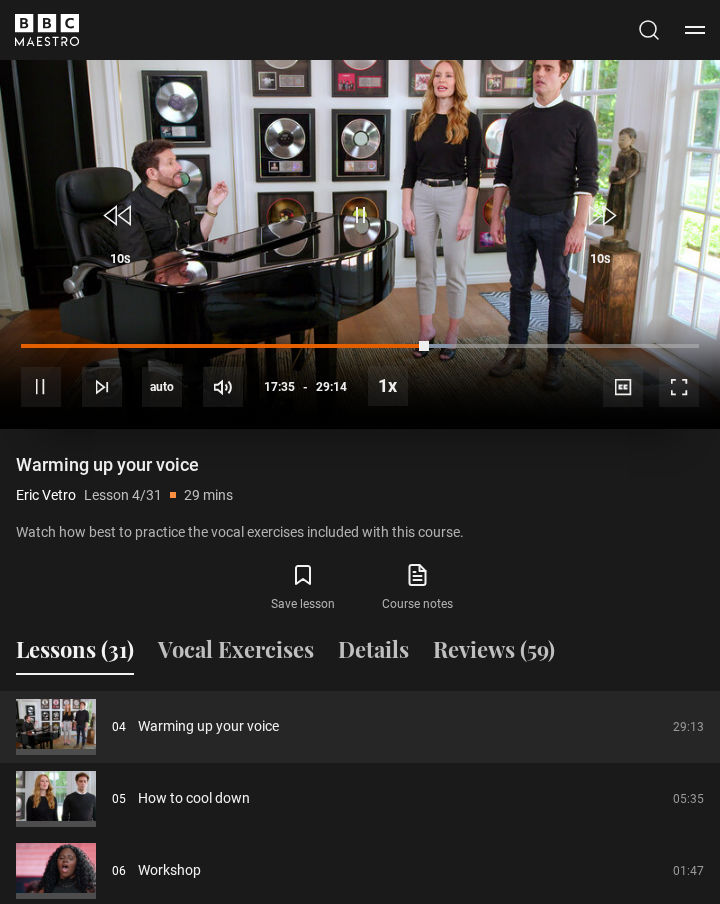 click at bounding box center (360, 226) 